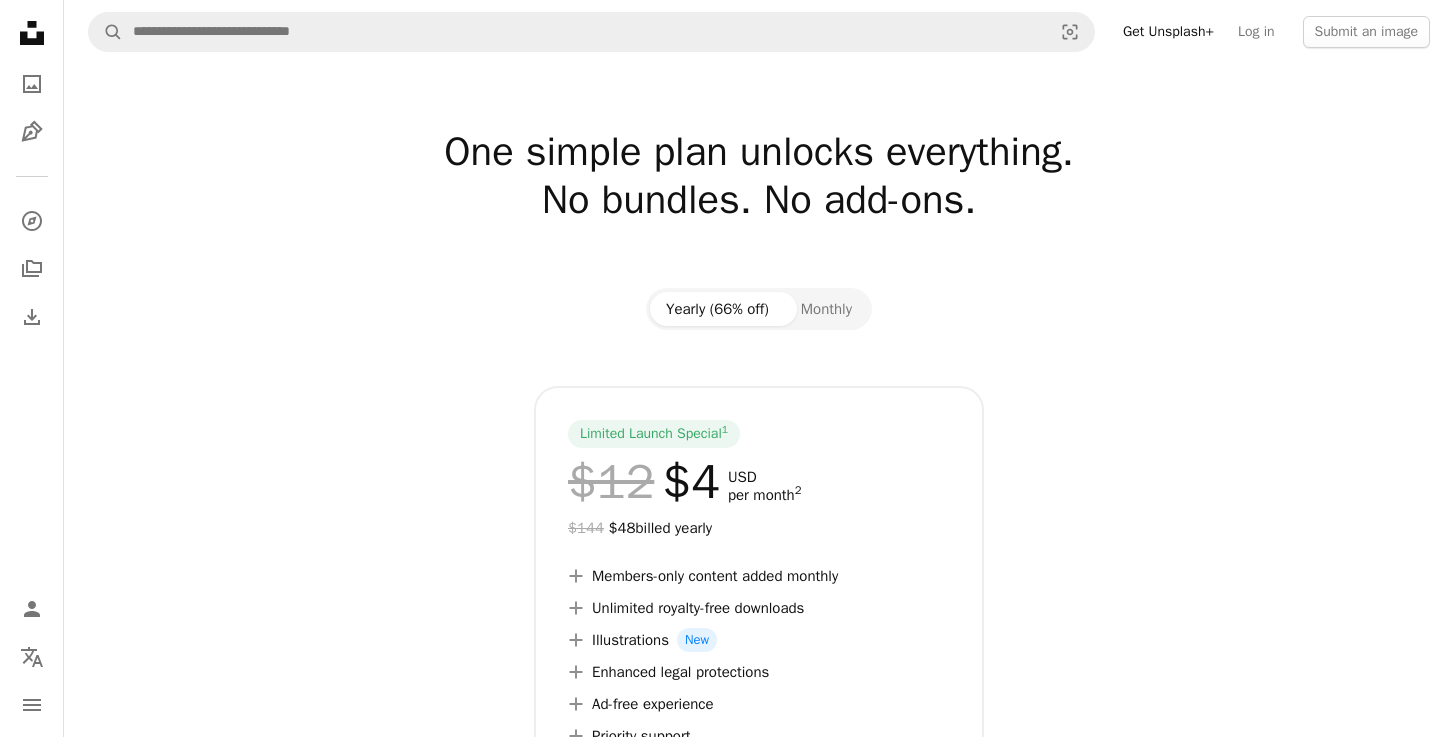 scroll, scrollTop: 0, scrollLeft: 0, axis: both 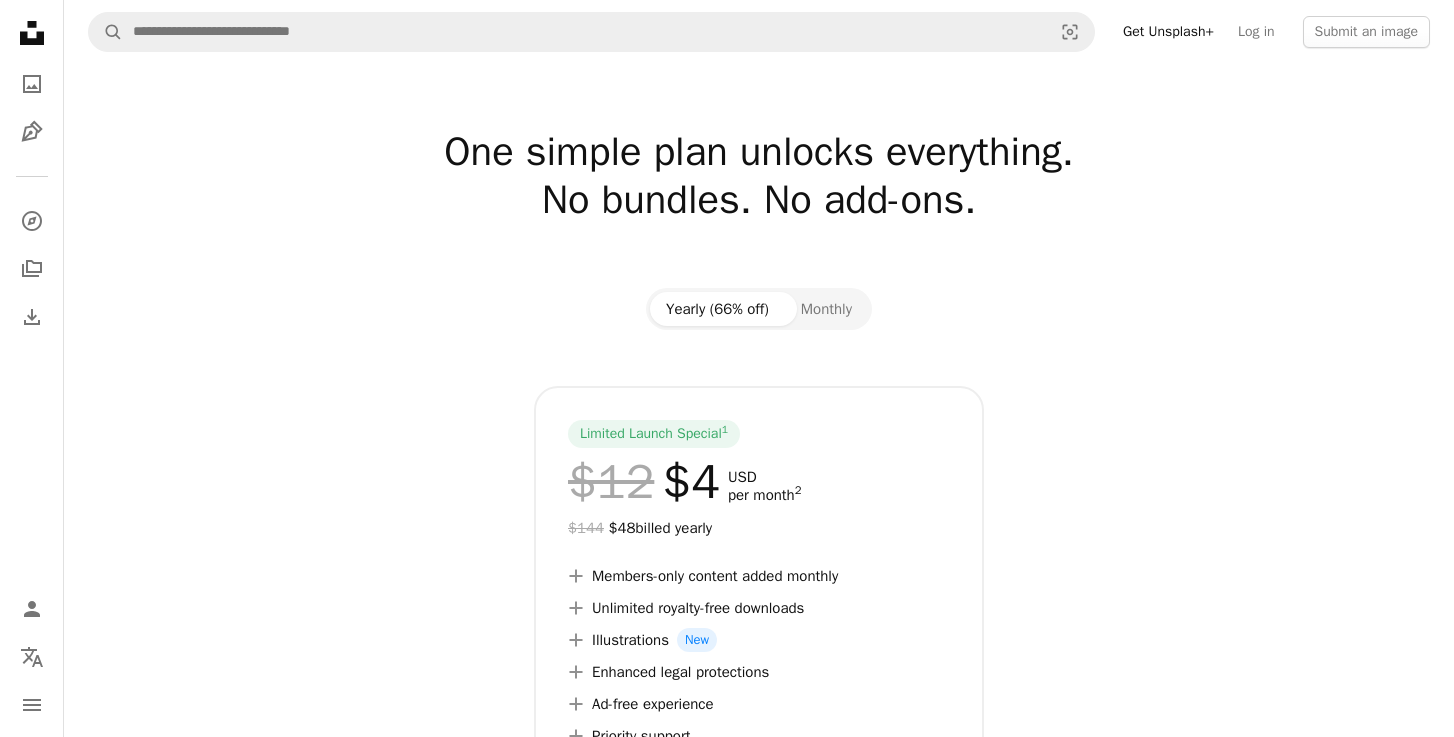 click on "Unsplash logo Unsplash Home" 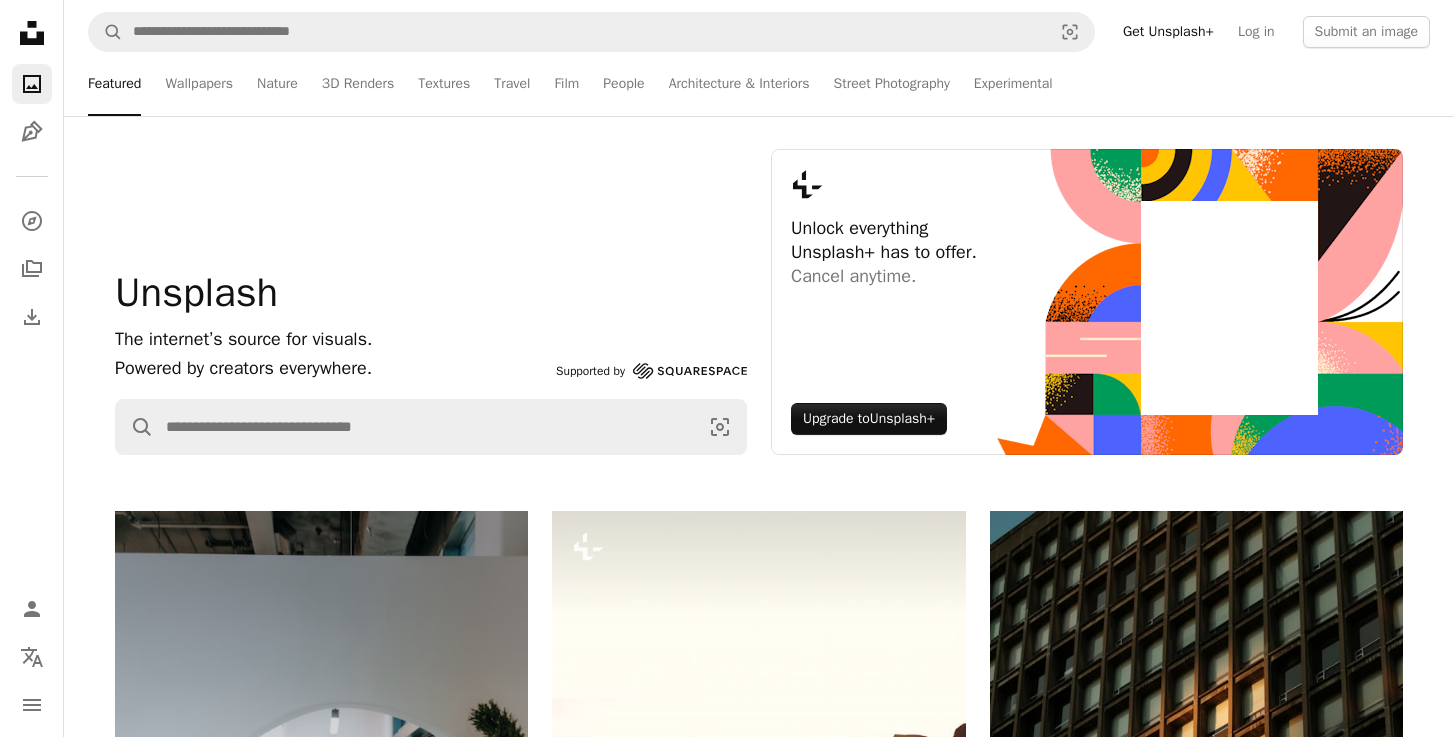 scroll, scrollTop: 10, scrollLeft: 0, axis: vertical 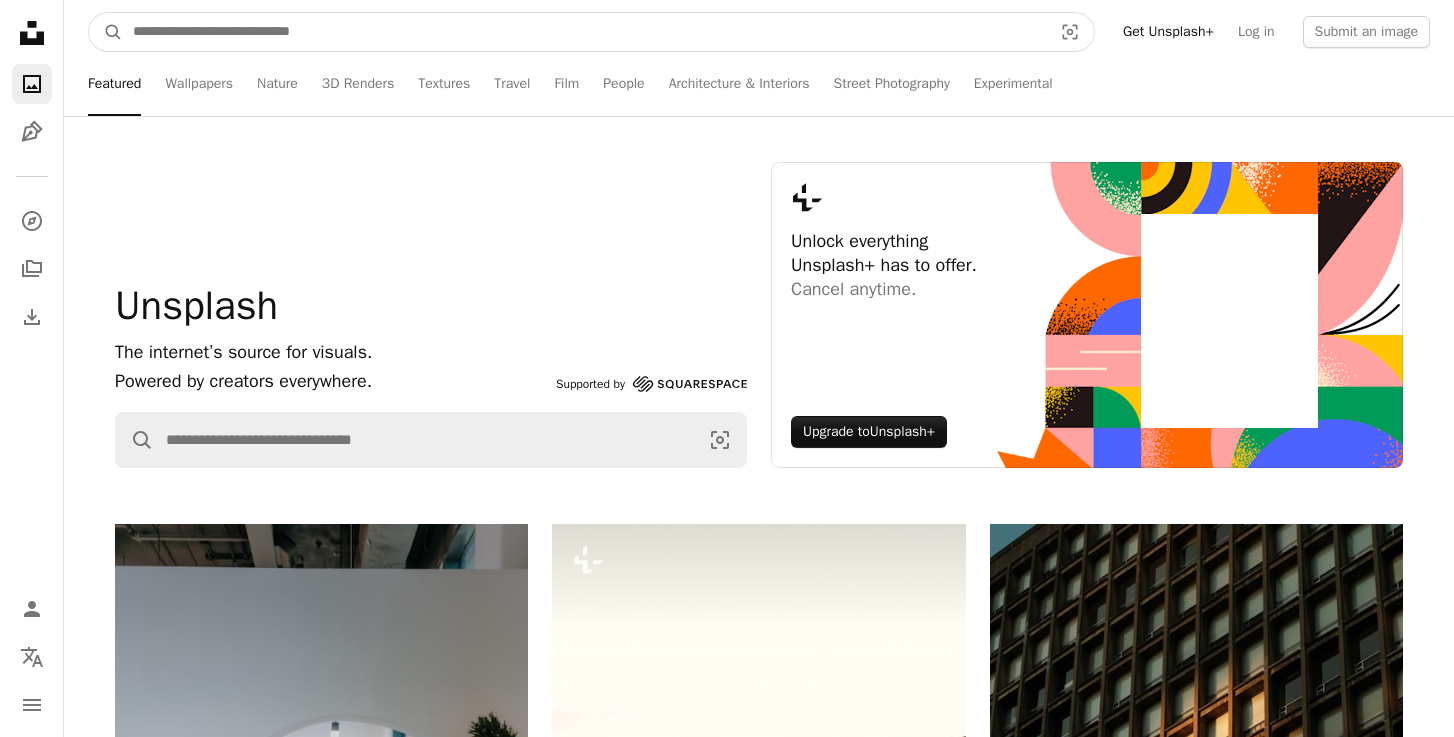 click at bounding box center (584, 32) 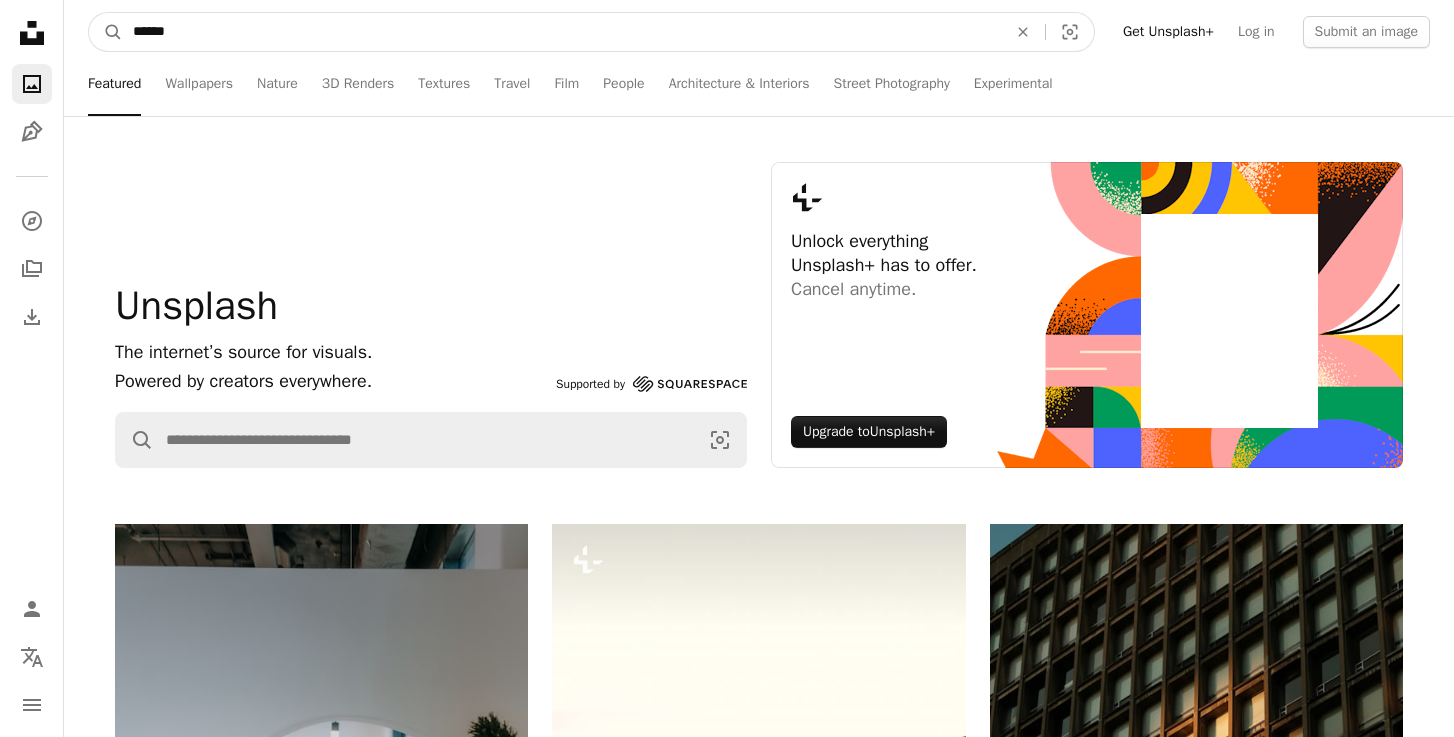 type on "*******" 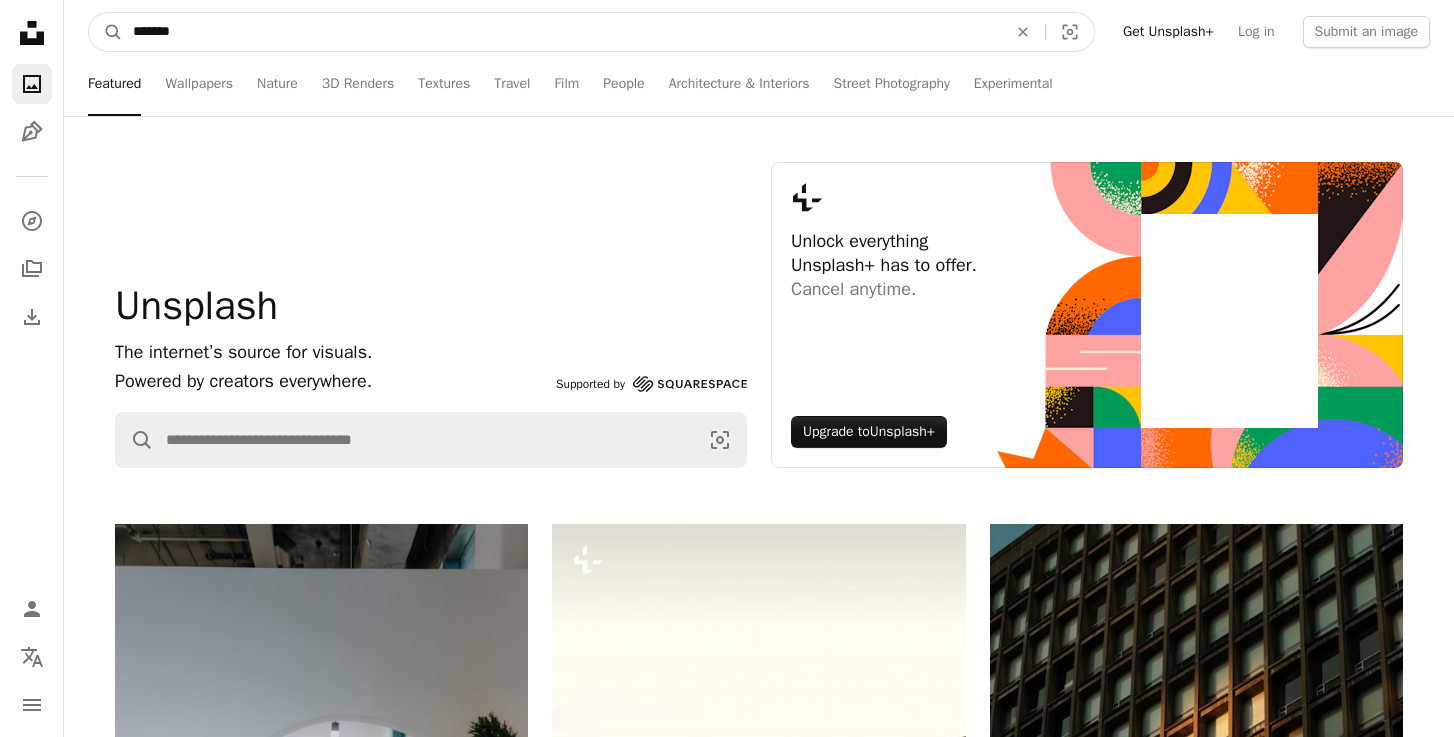click on "A magnifying glass" at bounding box center (106, 32) 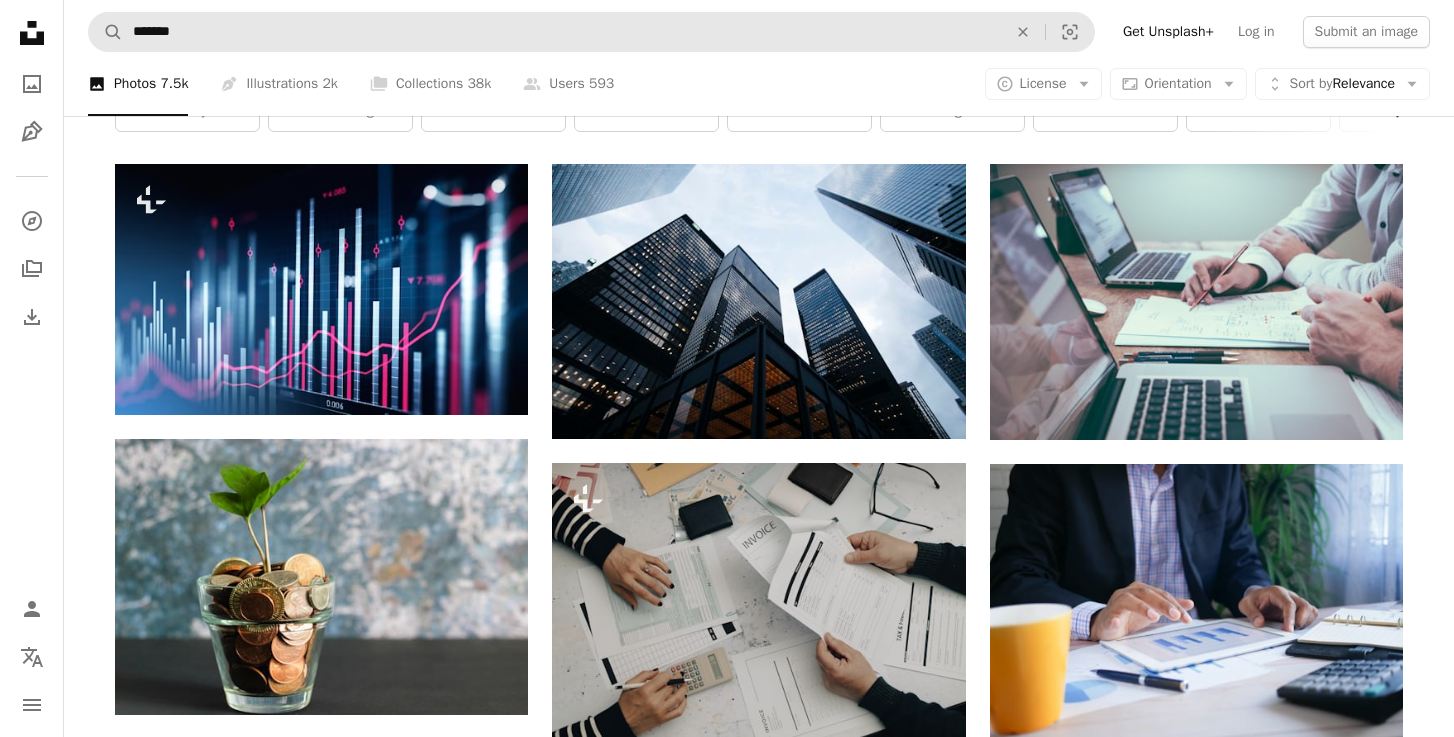 scroll, scrollTop: 112, scrollLeft: 0, axis: vertical 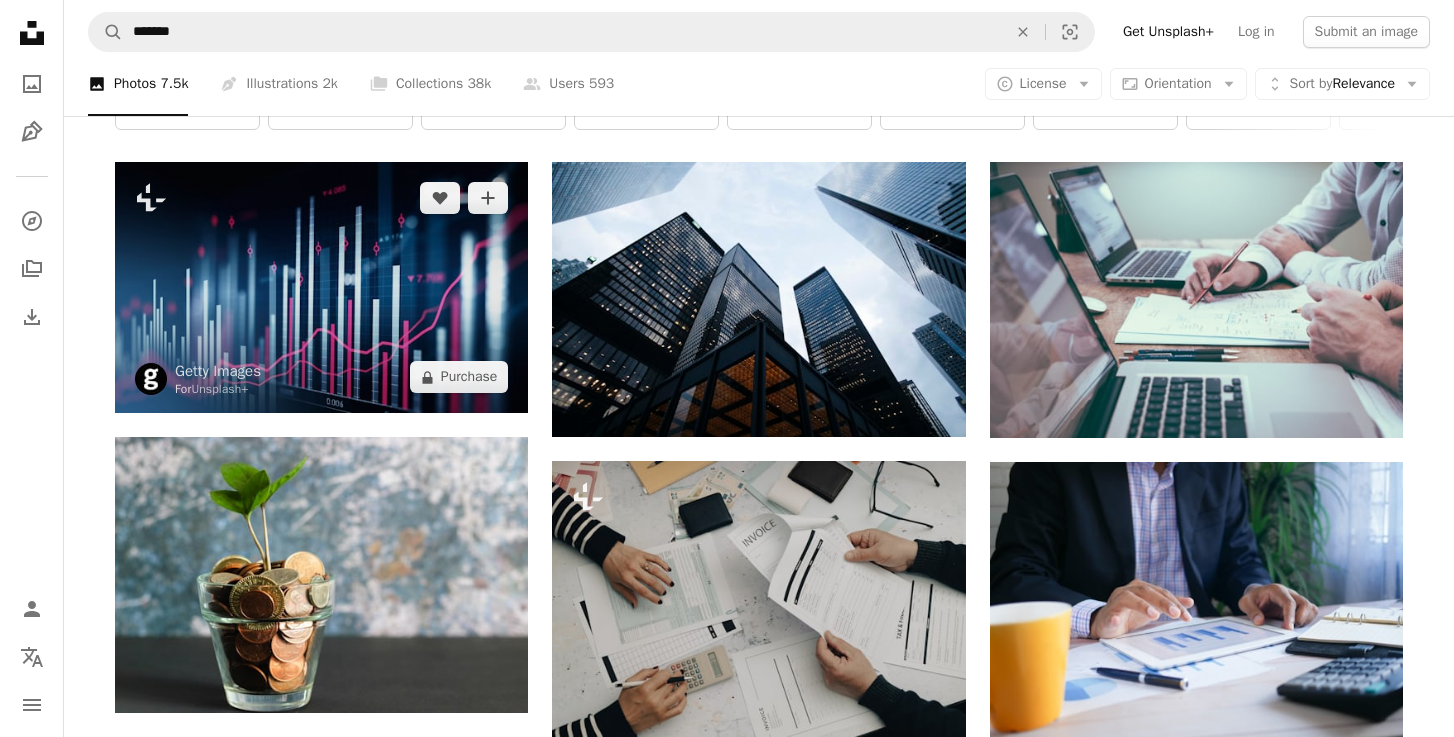 click at bounding box center [321, 287] 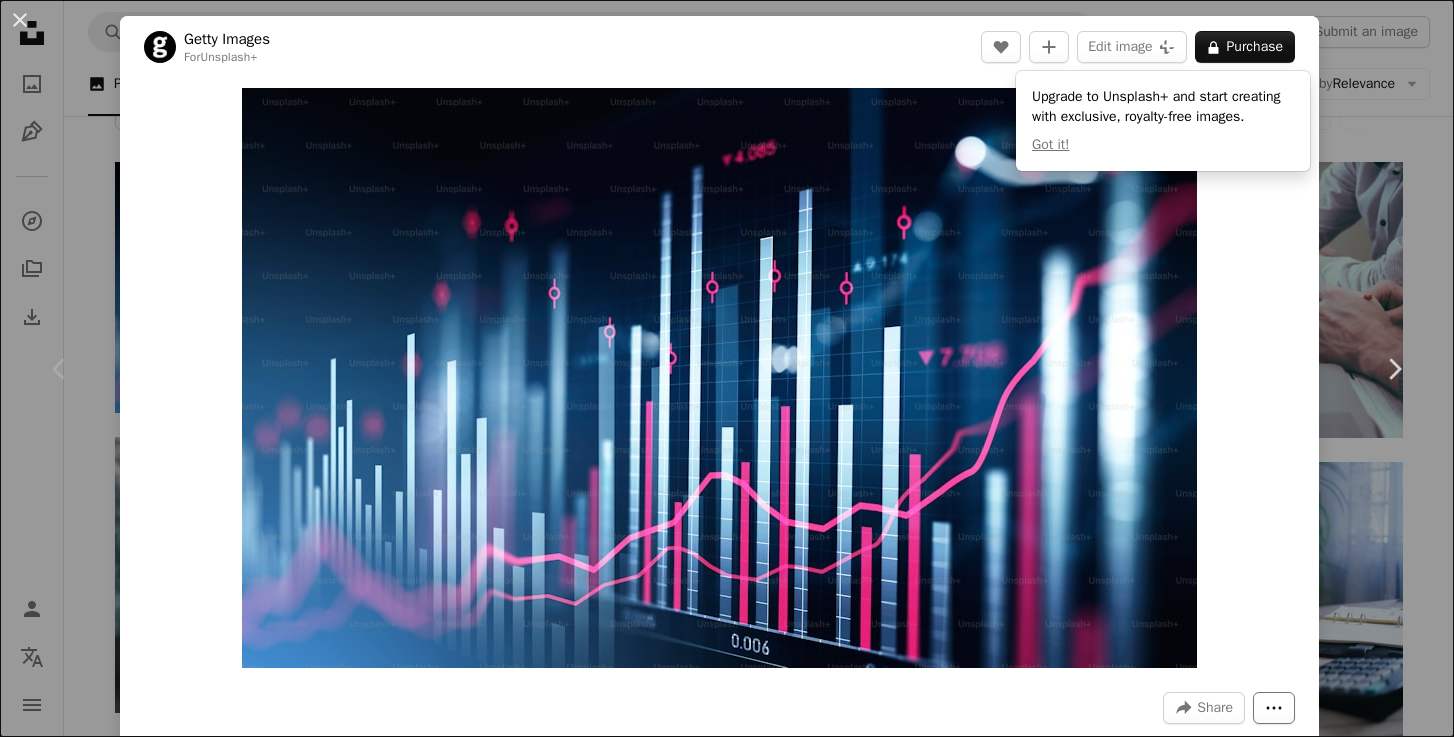 click on "More Actions" 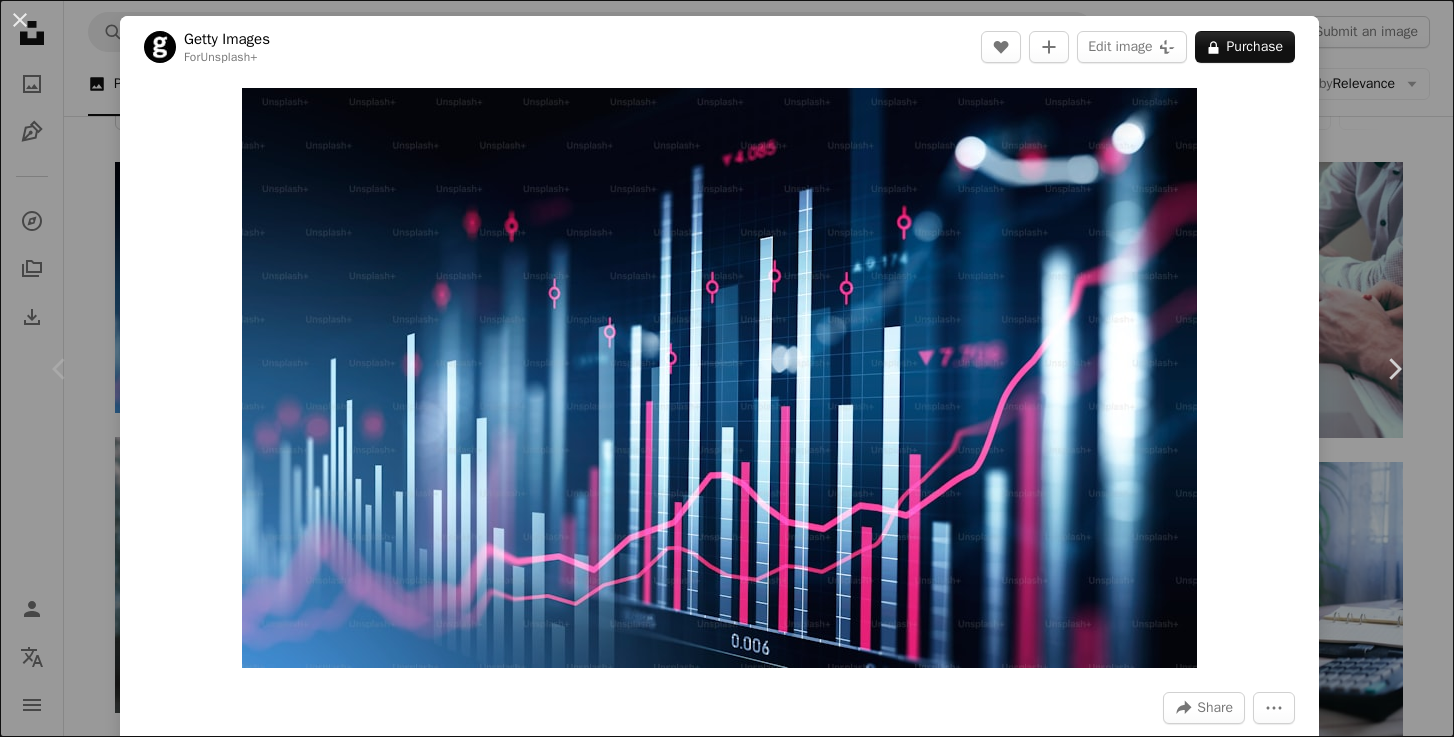 click on "An X shape Chevron left Chevron right Getty Images For  Unsplash+ A heart A plus sign Edit image   Plus sign for Unsplash+ A lock   Purchase Zoom in A forward-right arrow Share More Actions Calendar outlined Published on  April 14, 2023 Safety Licensed under the  Unsplash+ License technology finance data growth internet global chart ideas currency horizontal hologram candlestick chart currency exchange color image stock market and exchange global business financial report business finance and industry global communications Creative Commons images From this series Plus sign for Unsplash+ Related images Plus sign for Unsplash+ A heart A plus sign Getty Images For  Unsplash+ A lock   Purchase Plus sign for Unsplash+ A heart A plus sign Resource Database For  Unsplash+ A lock   Purchase Plus sign for Unsplash+ A heart A plus sign Getty Images For  Unsplash+ A lock   Purchase Plus sign for Unsplash+ A heart A plus sign Getty Images For  Unsplash+ A lock   Purchase Plus sign for Unsplash+ A heart A plus sign Getty Images For  Unsplash+ A lock   Purchase Plus sign for Unsplash+ A heart A plus sign For" at bounding box center (727, 368) 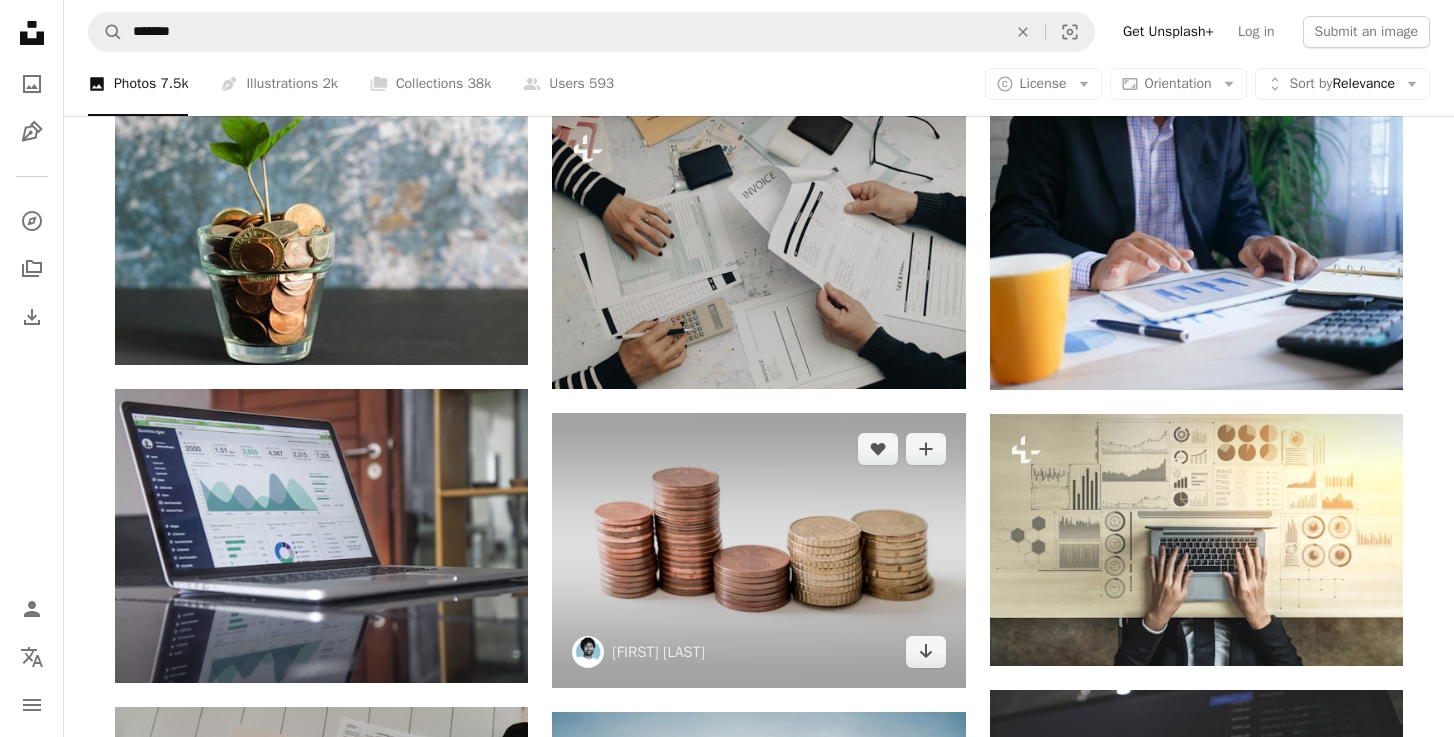 scroll, scrollTop: 444, scrollLeft: 0, axis: vertical 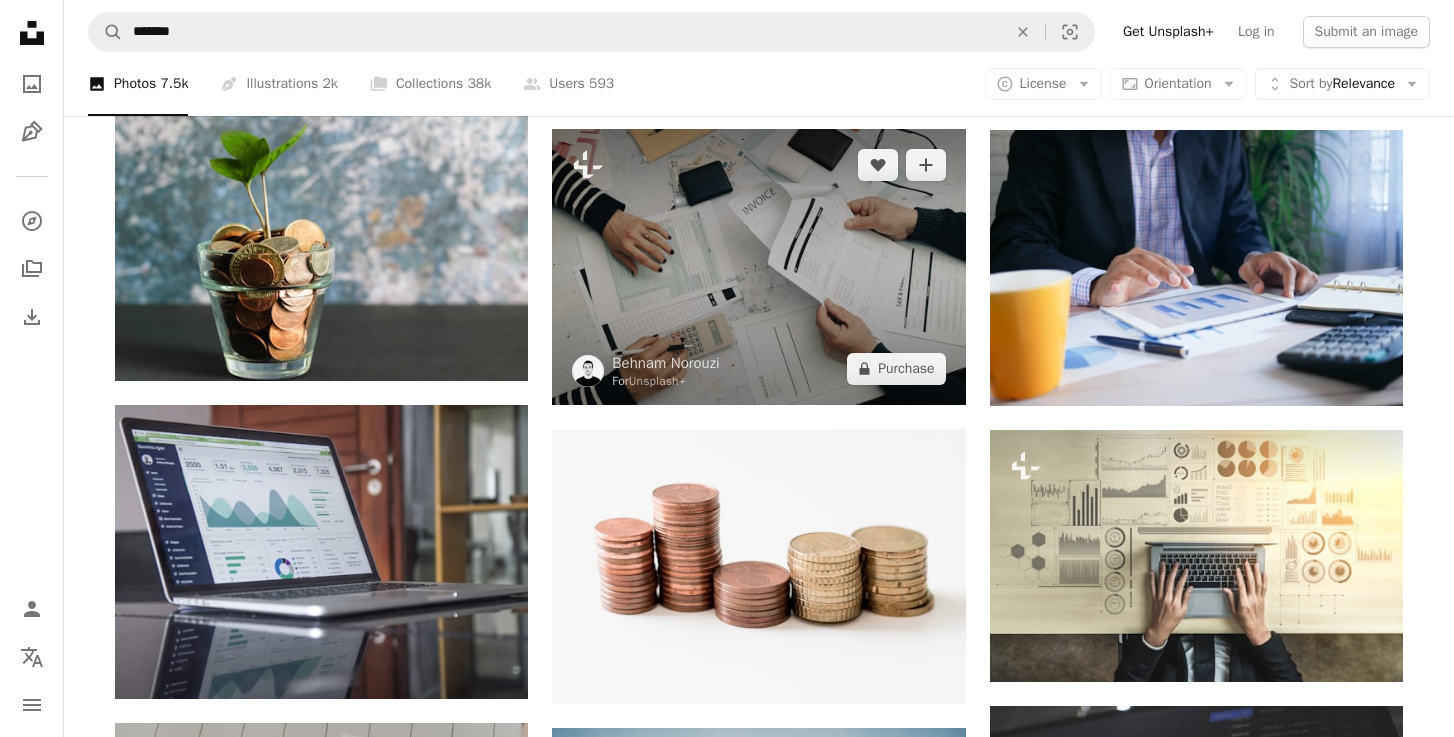 click at bounding box center (758, 266) 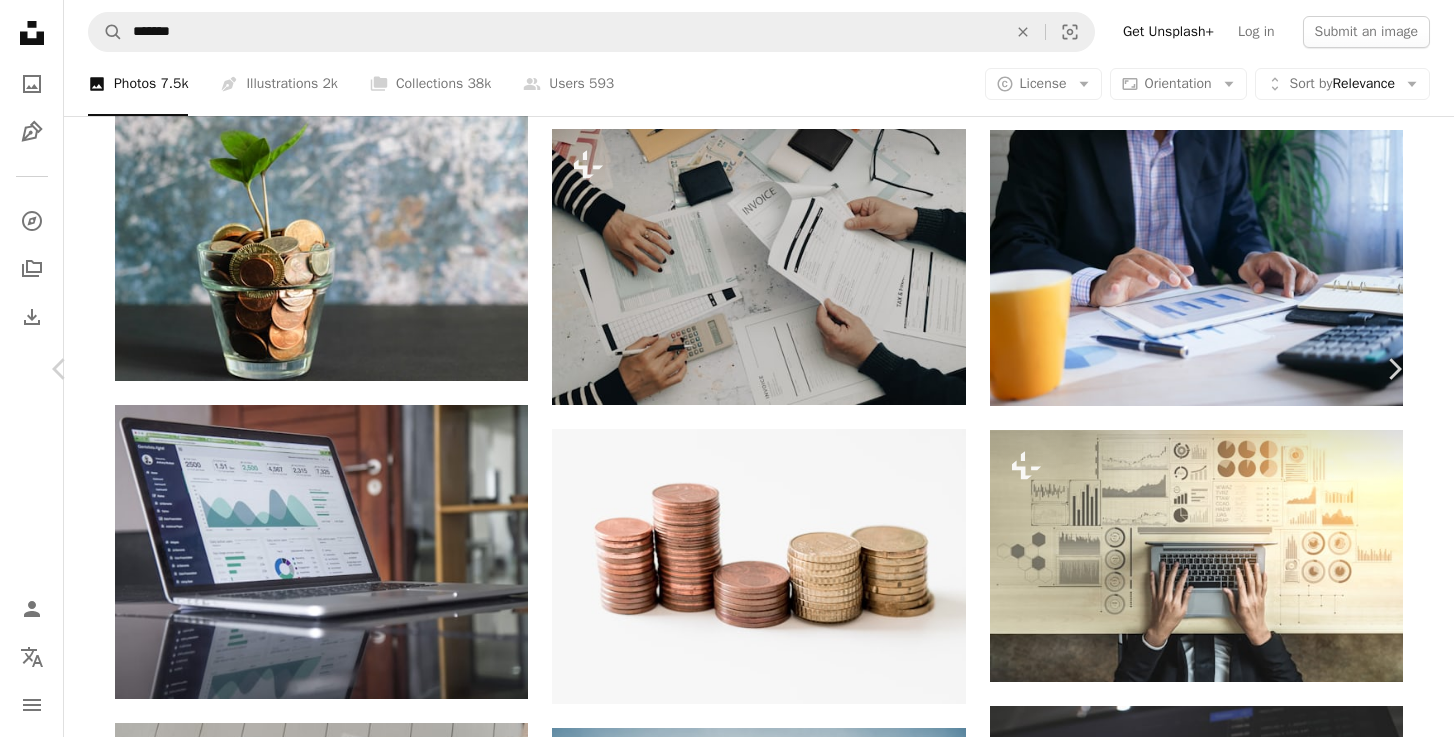 click on "An X shape Chevron left Chevron right Behnam Norouzi For  Unsplash+ A heart A plus sign Edit image   Plus sign for Unsplash+ A lock   Purchase Zoom in A forward-right arrow Share More Actions Calendar outlined Published on  March 28, 2023 Safety Licensed under the  Unsplash+ License money finance bank accounting tax financial payment cash loan taxes wallet invoice calculation paper work finance and accounting invoices paycheck accountancy tax refund Free stock photos From this series Chevron right Plus sign for Unsplash+ Plus sign for Unsplash+ Plus sign for Unsplash+ Plus sign for Unsplash+ Plus sign for Unsplash+ Plus sign for Unsplash+ Plus sign for Unsplash+ Plus sign for Unsplash+ Plus sign for Unsplash+ Plus sign for Unsplash+ Related images Plus sign for Unsplash+ A heart A plus sign Behnam Norouzi For  Unsplash+ A lock   Purchase Plus sign for Unsplash+ A heart A plus sign Getty Images For  Unsplash+ A lock   Purchase Plus sign for Unsplash+ A heart A plus sign Behnam Norouzi For  Unsplash+ A lock" at bounding box center (727, 5219) 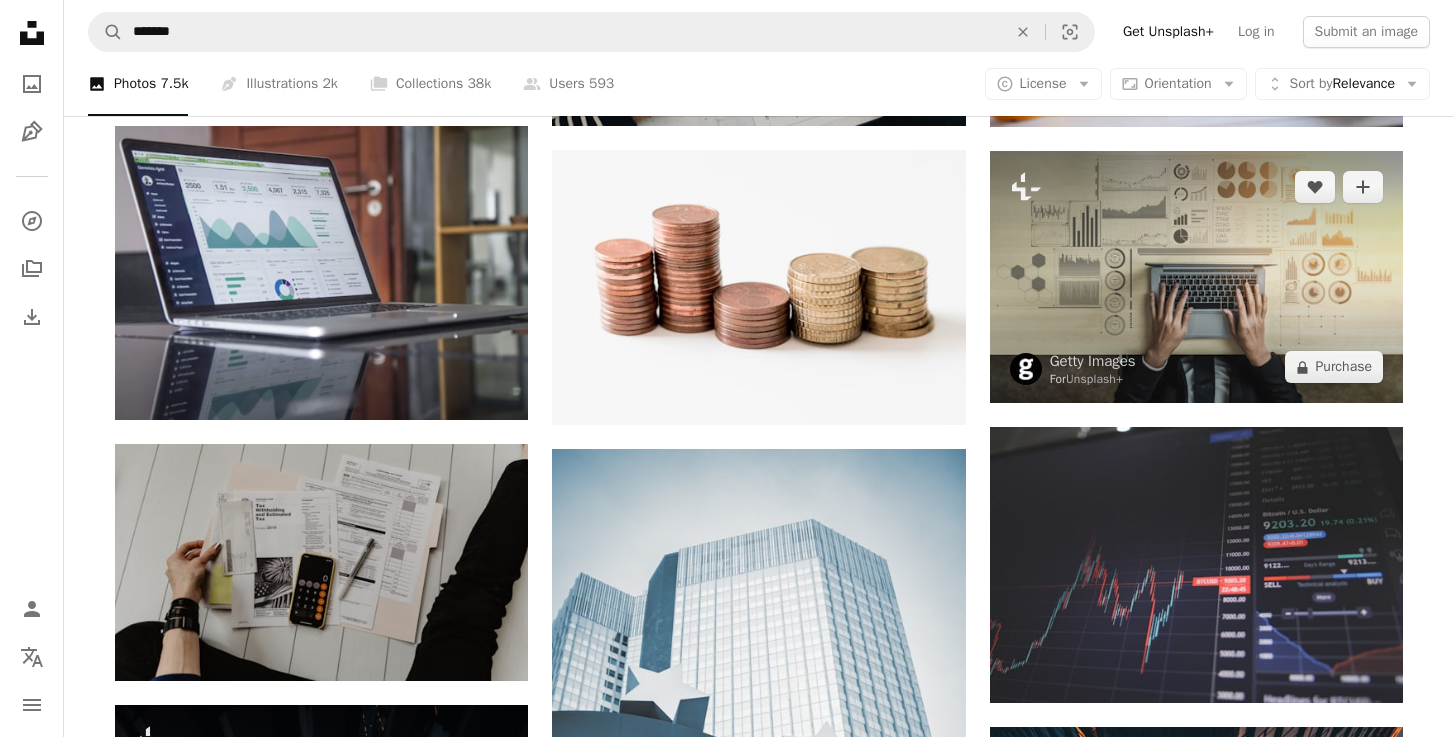scroll, scrollTop: 725, scrollLeft: 0, axis: vertical 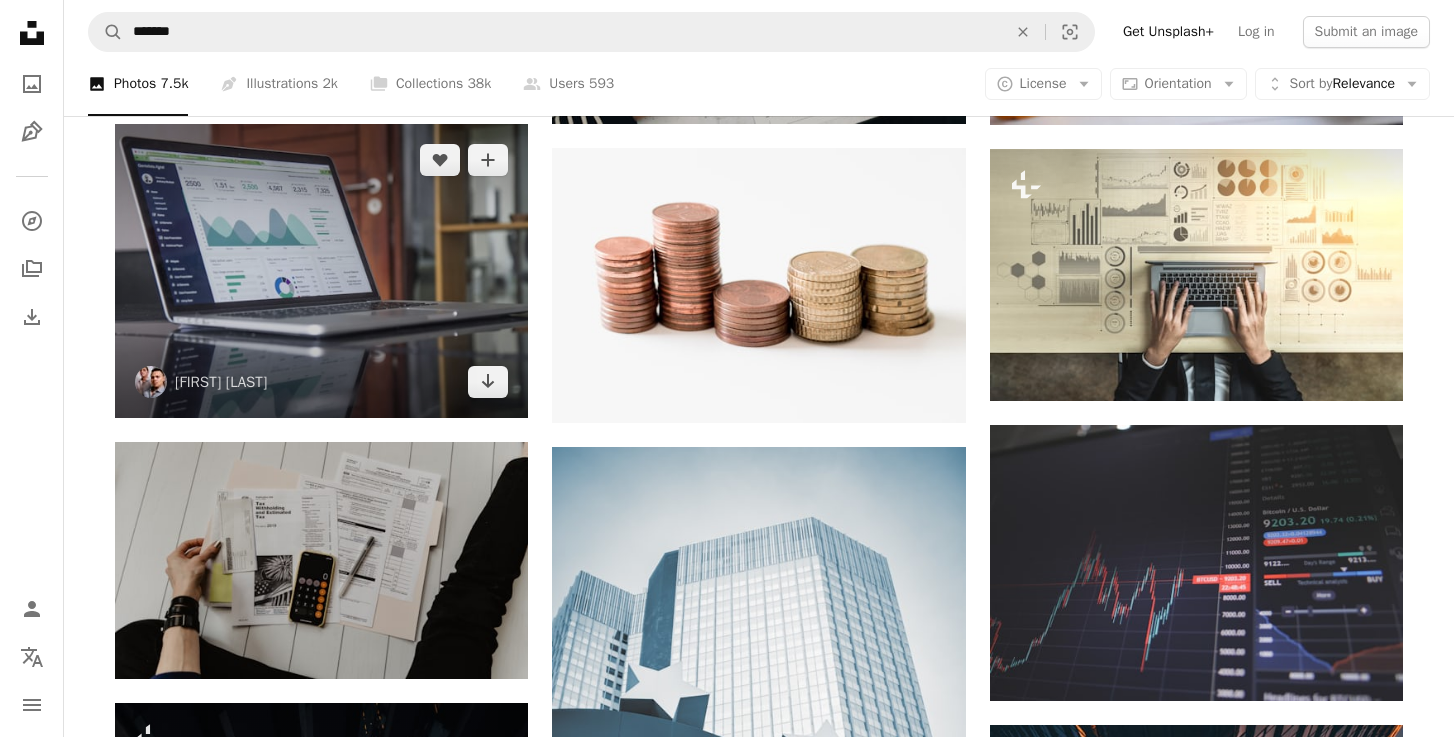click at bounding box center [321, 271] 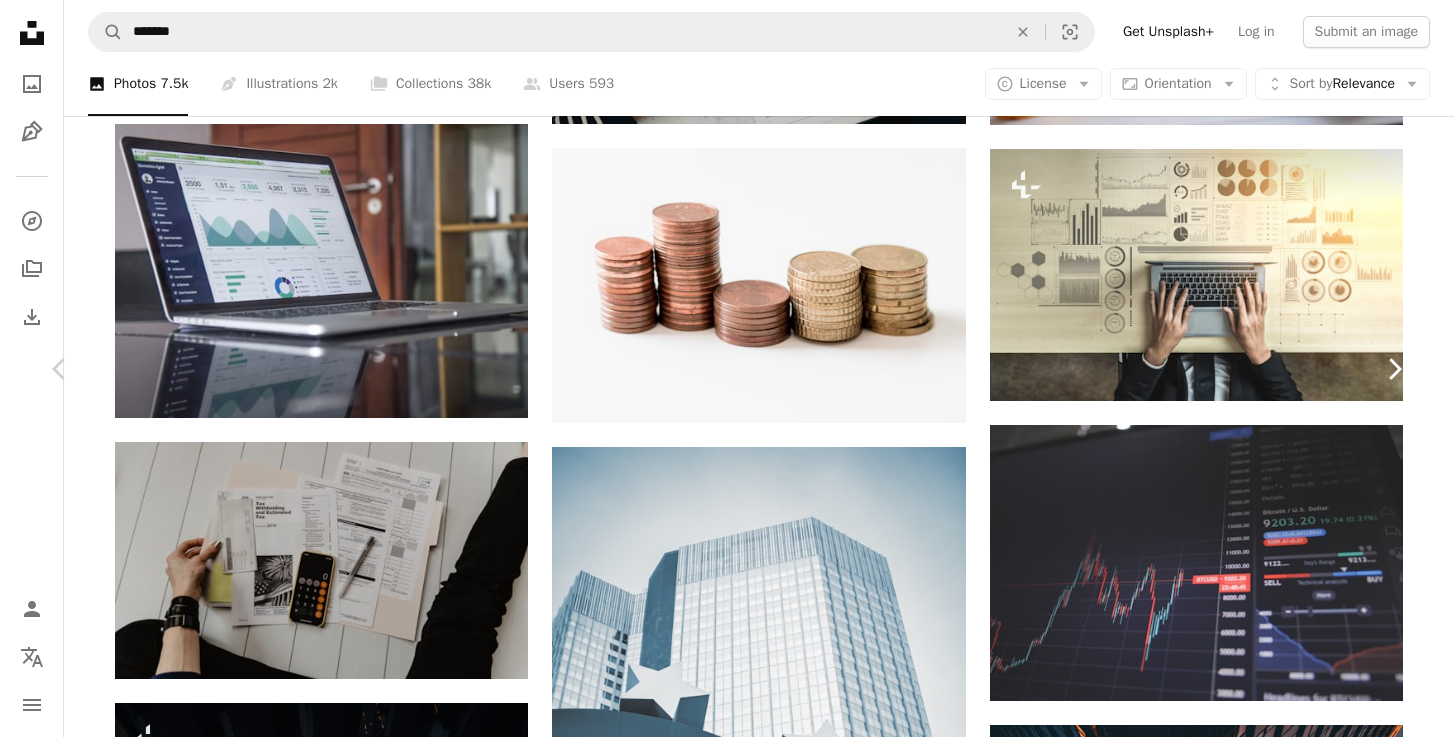 click on "Chevron right" at bounding box center (1394, 369) 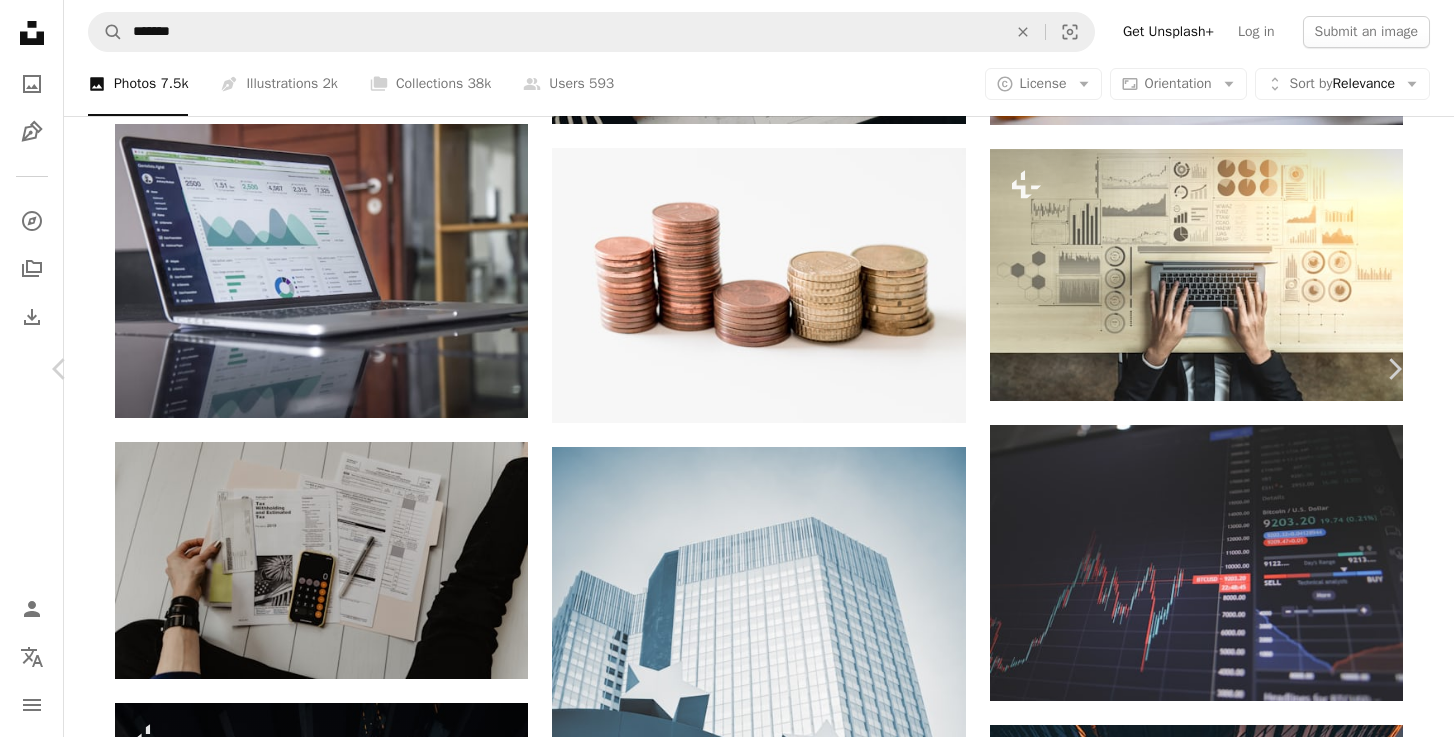 click on "An X shape Chevron left Chevron right Getty Images For  Unsplash+ A heart A plus sign Edit image   Plus sign for Unsplash+ A lock   Purchase Zoom in A forward-right arrow Share More Actions Calendar outlined Published on  August 25, 2022 Safety Licensed under the  Unsplash+ License business people computer trading data marketing research strategy internet planning risk business person white people corporate business currency exchange online dating stock market and exchange finance and economy digital display one man only Free images From this series Plus sign for Unsplash+ Related images Plus sign for Unsplash+ A heart A plus sign Getty Images For  Unsplash+ A lock   Purchase Plus sign for Unsplash+ A heart A plus sign Getty Images For  Unsplash+ A lock   Purchase Plus sign for Unsplash+ A heart A plus sign Getty Images For  Unsplash+ A lock   Purchase Plus sign for Unsplash+ A heart A plus sign Getty Images For  Unsplash+ A lock   Purchase Plus sign for Unsplash+ A heart A plus sign Getty Images For  A lock" at bounding box center (727, 4938) 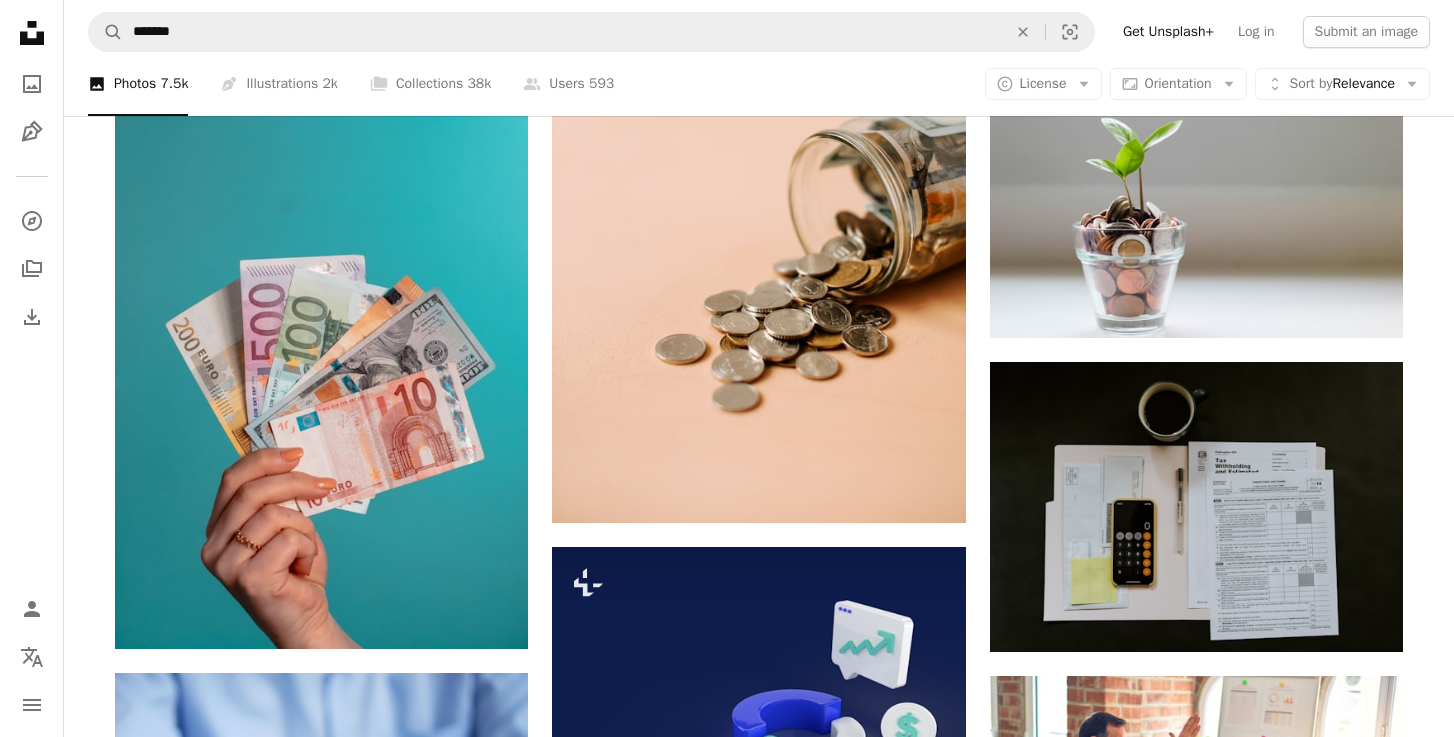 scroll, scrollTop: 3475, scrollLeft: 0, axis: vertical 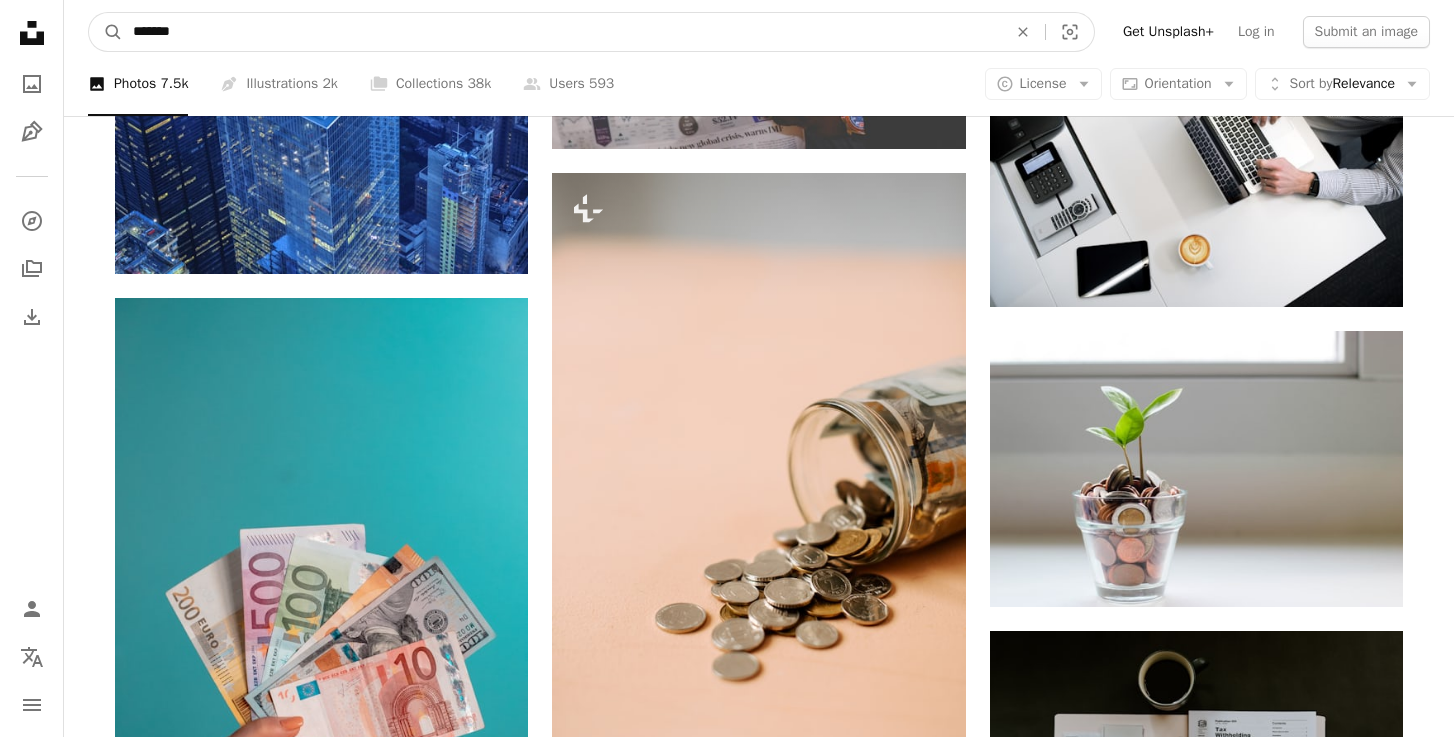 click on "*******" at bounding box center [562, 32] 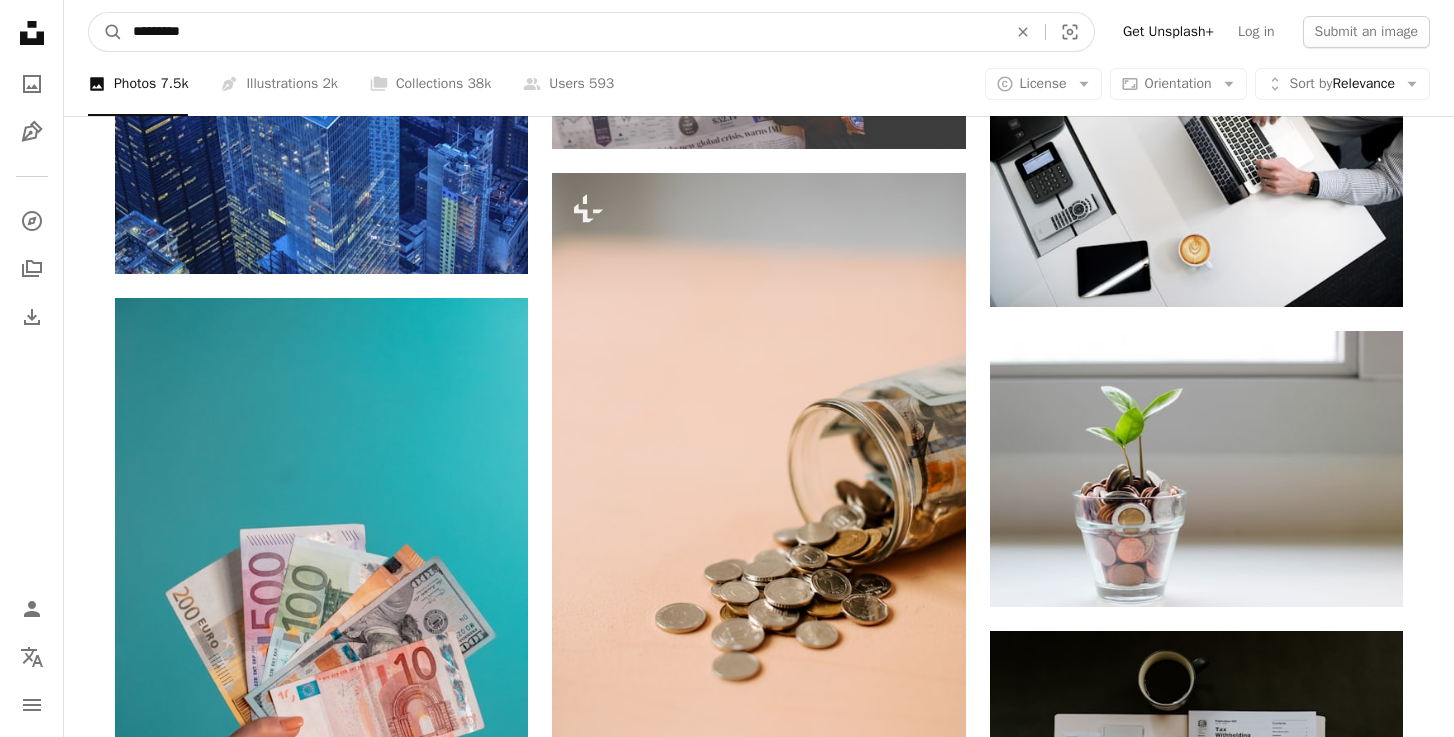 type on "**********" 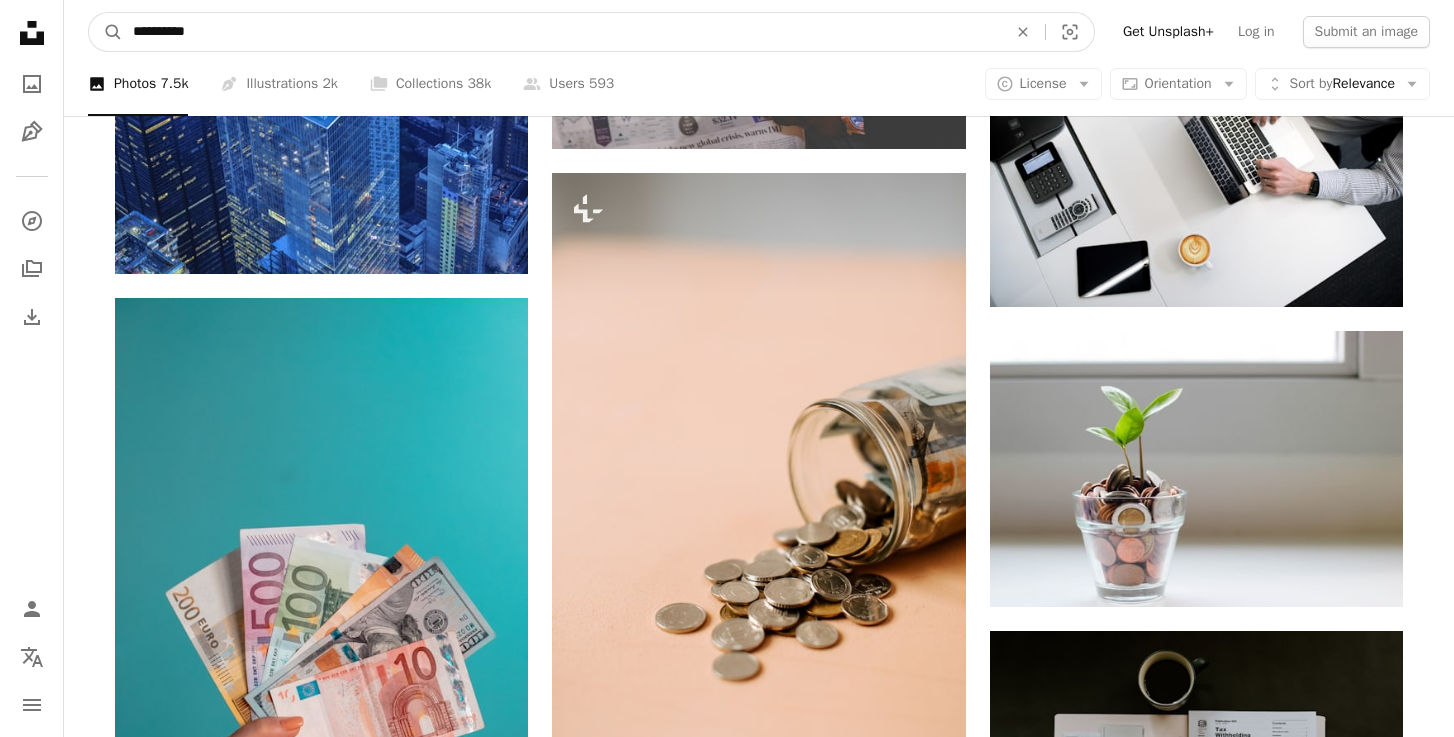 click on "A magnifying glass" at bounding box center [106, 32] 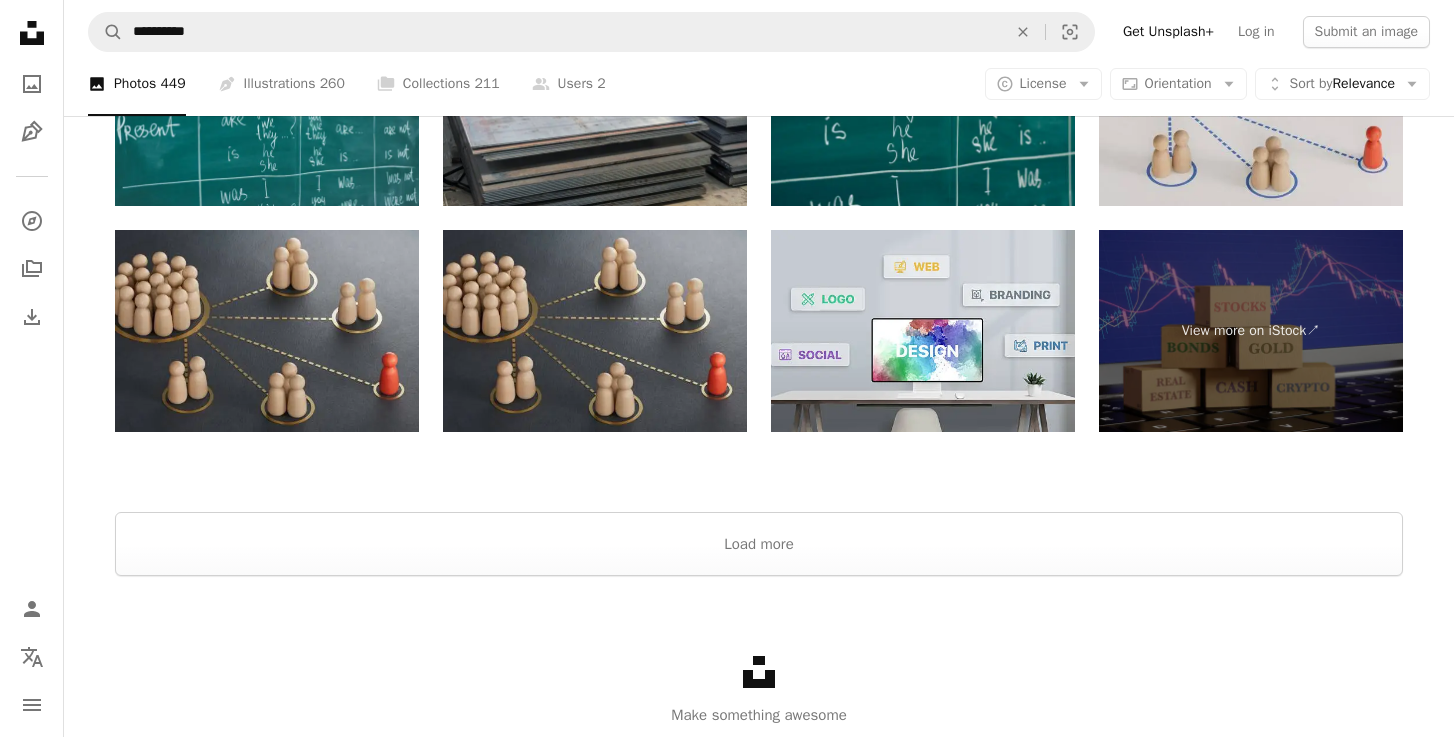 scroll, scrollTop: 3664, scrollLeft: 0, axis: vertical 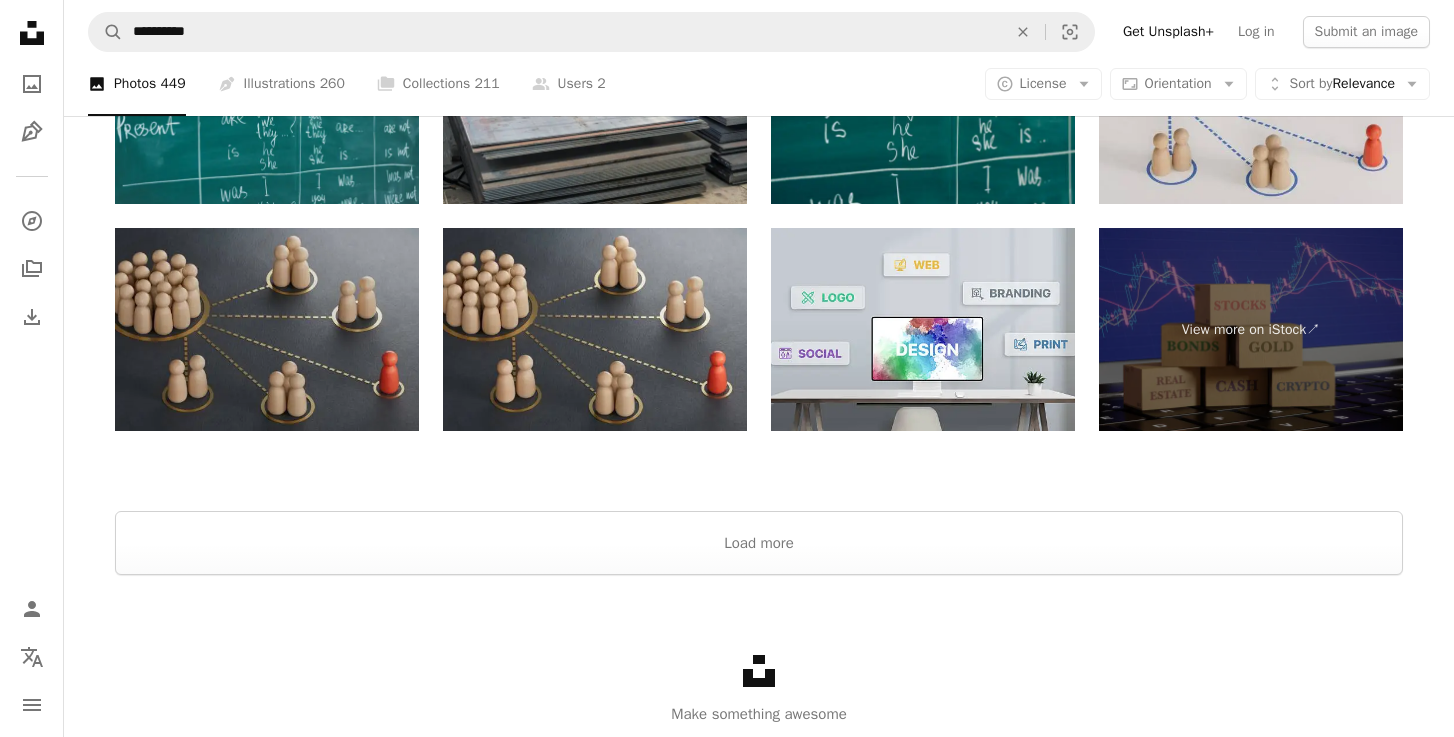 click at bounding box center [267, 329] 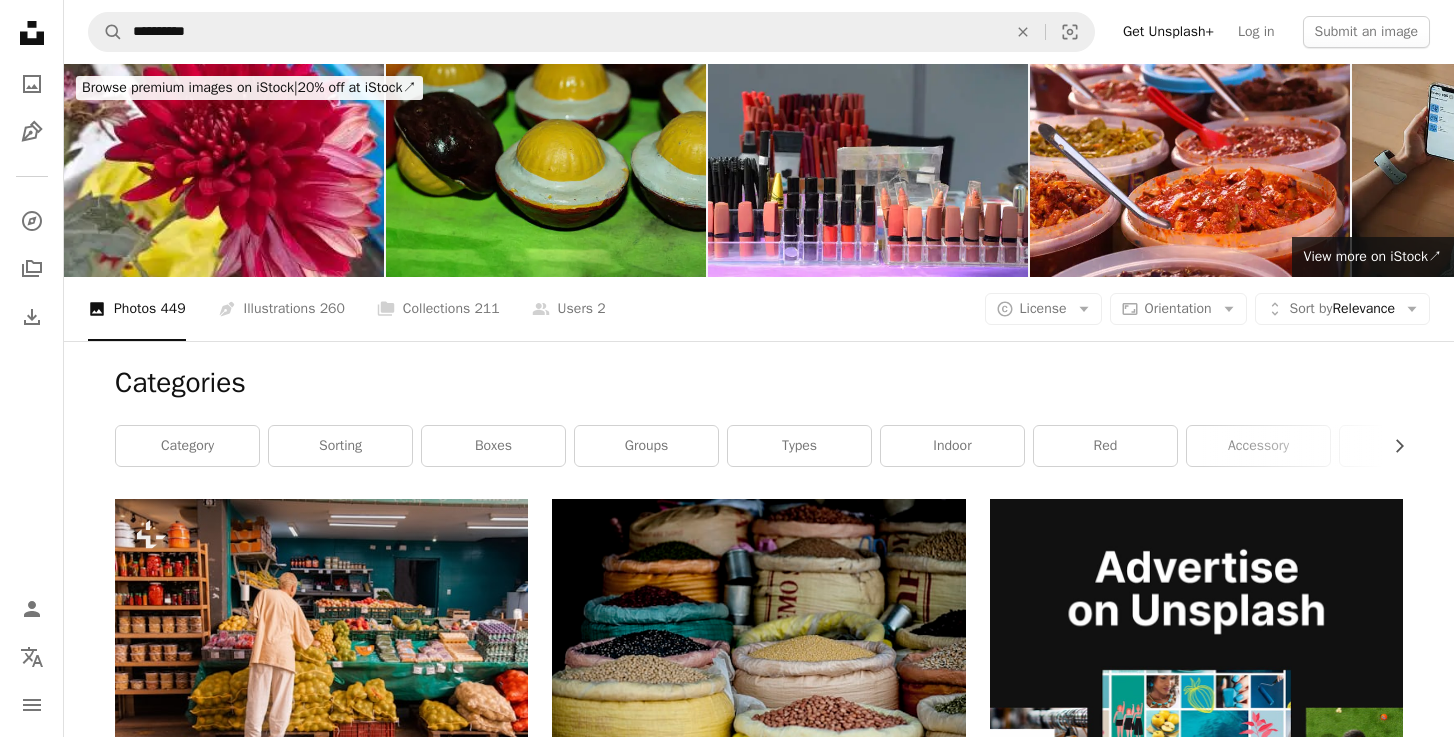 scroll, scrollTop: 0, scrollLeft: 0, axis: both 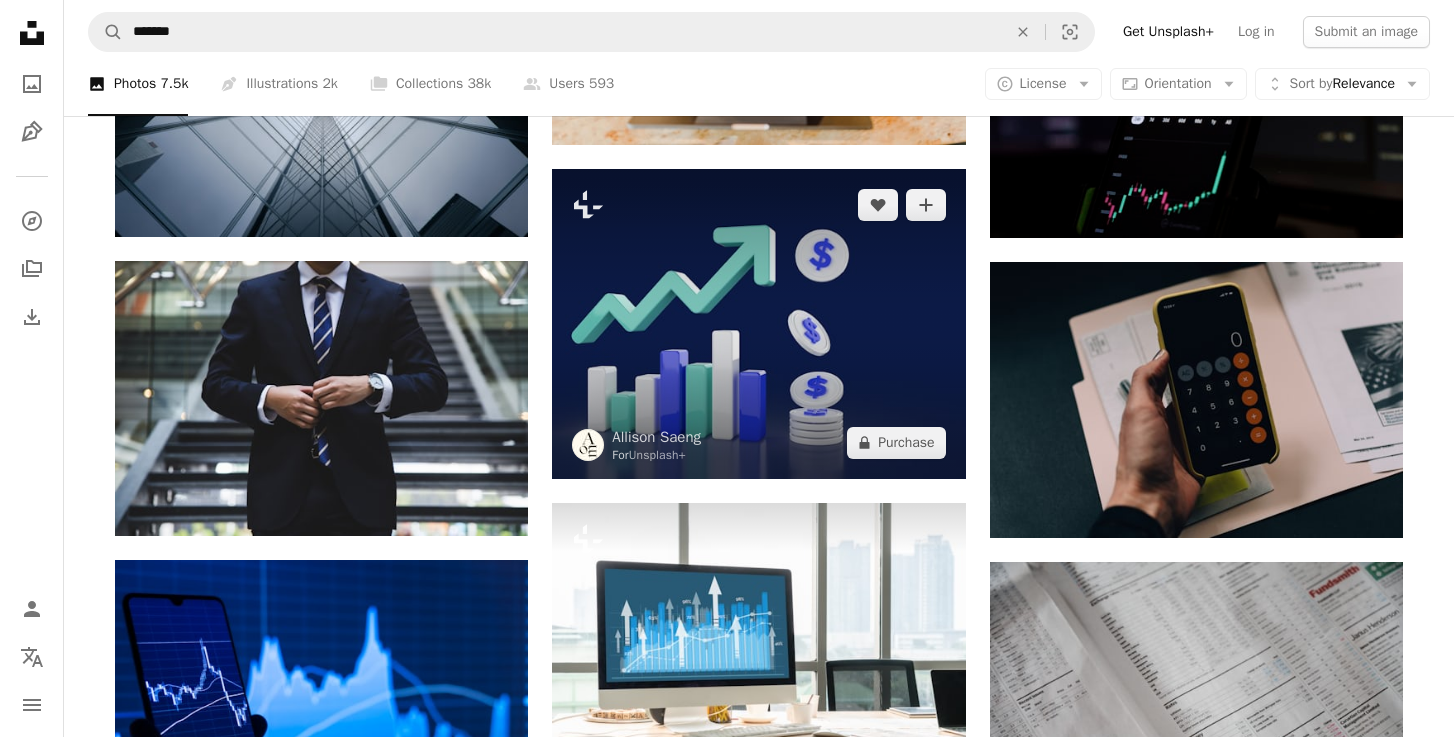 click at bounding box center [758, 324] 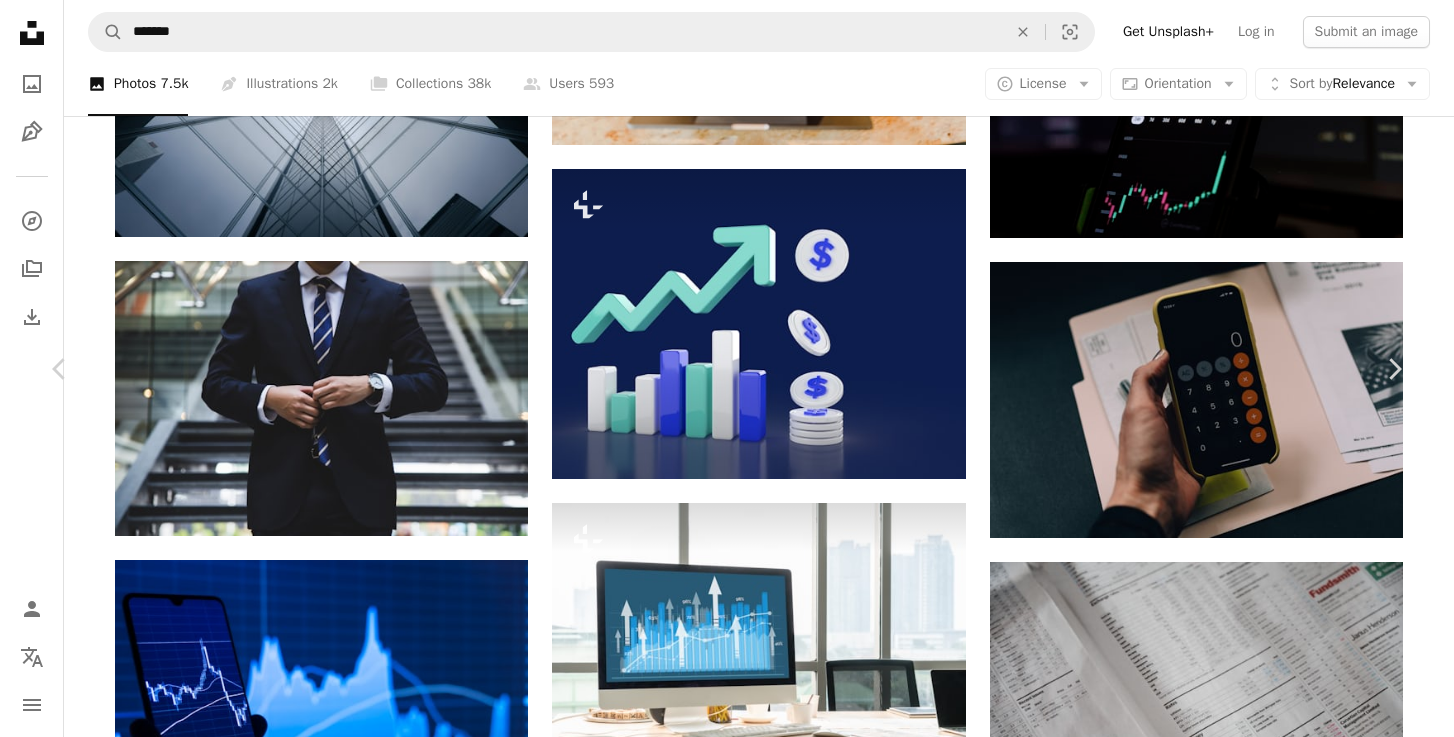 click on "An X shape Chevron left Chevron right Allison Saeng For  Unsplash+ A heart A plus sign Edit image   Plus sign for Unsplash+ A lock   Purchase Zoom in A forward-right arrow Share More Actions Calendar outlined Published on  December 5, 2022 Safety Licensed under the  Unsplash+ License wallpaper abstract money finance success investment 3d render digital image render graph trade currency coin Stock Photos & Images saving purchase timing shares Backgrounds From this series Chevron right Plus sign for Unsplash+ Plus sign for Unsplash+ Plus sign for Unsplash+ Plus sign for Unsplash+ Plus sign for Unsplash+ Plus sign for Unsplash+ Plus sign for Unsplash+ Plus sign for Unsplash+ Plus sign for Unsplash+ Plus sign for Unsplash+ Related images Plus sign for Unsplash+ A heart A plus sign Getty Images For  Unsplash+ A lock   Purchase Plus sign for Unsplash+ A heart A plus sign Allison Saeng For  Unsplash+ A lock   Purchase Plus sign for Unsplash+ A heart A plus sign Getty Images For  Unsplash+ A lock   Purchase A heart" at bounding box center [727, 5648] 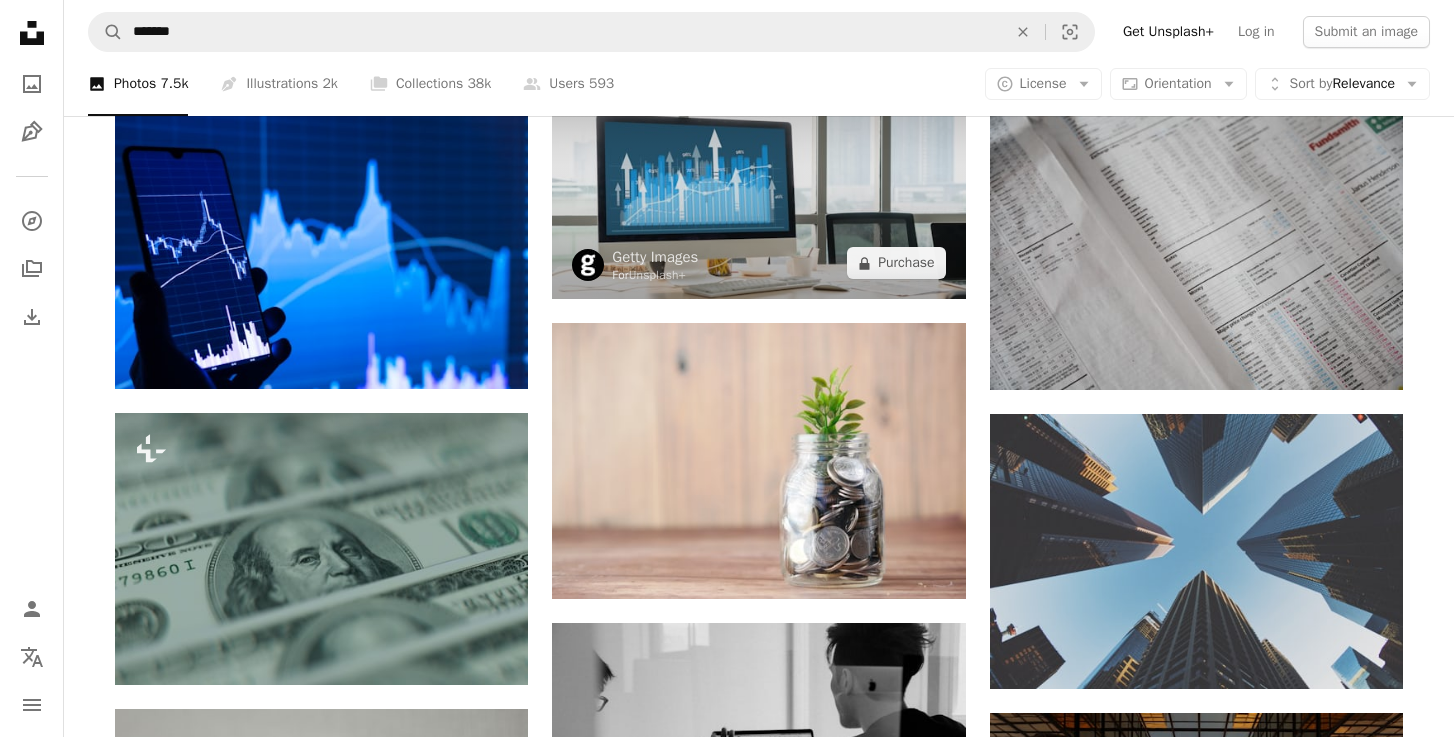 scroll, scrollTop: 5723, scrollLeft: 0, axis: vertical 